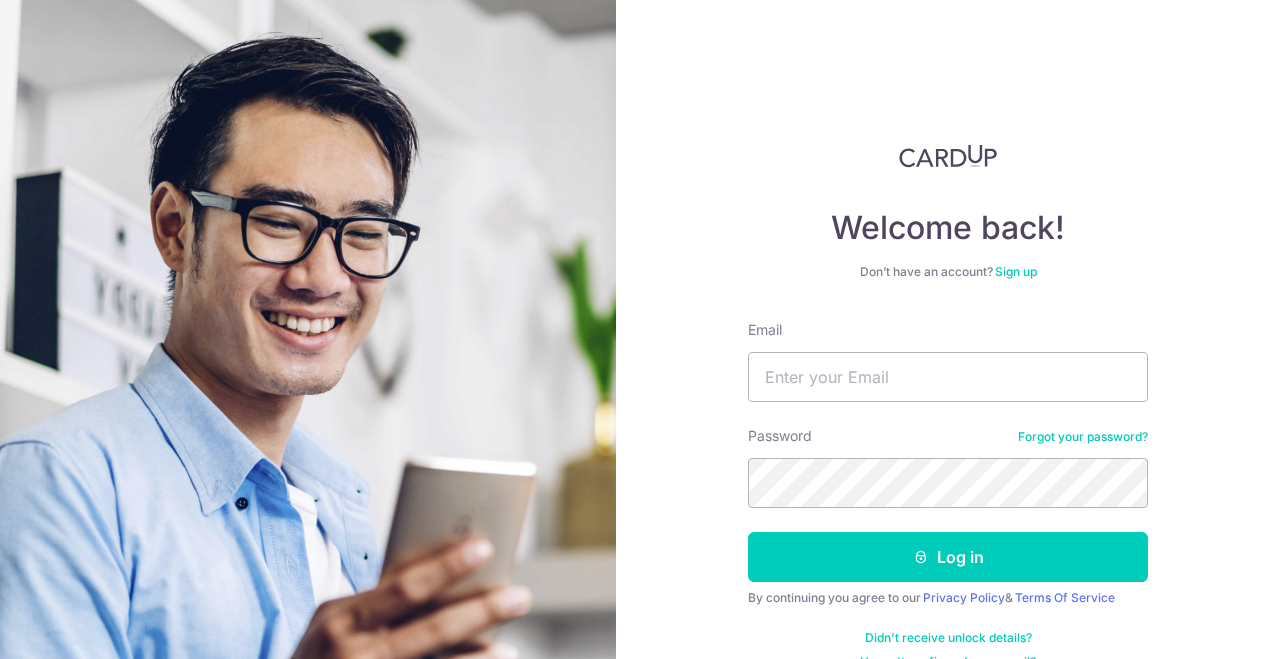 scroll, scrollTop: 0, scrollLeft: 0, axis: both 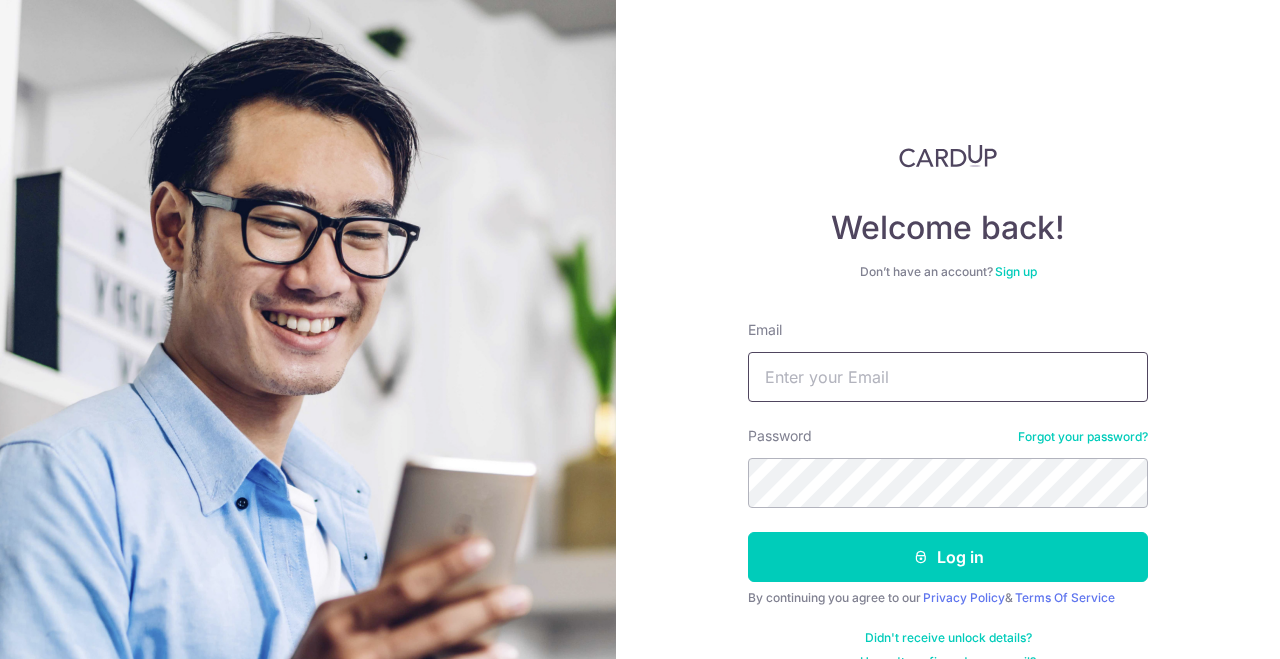 click on "Email" at bounding box center (948, 377) 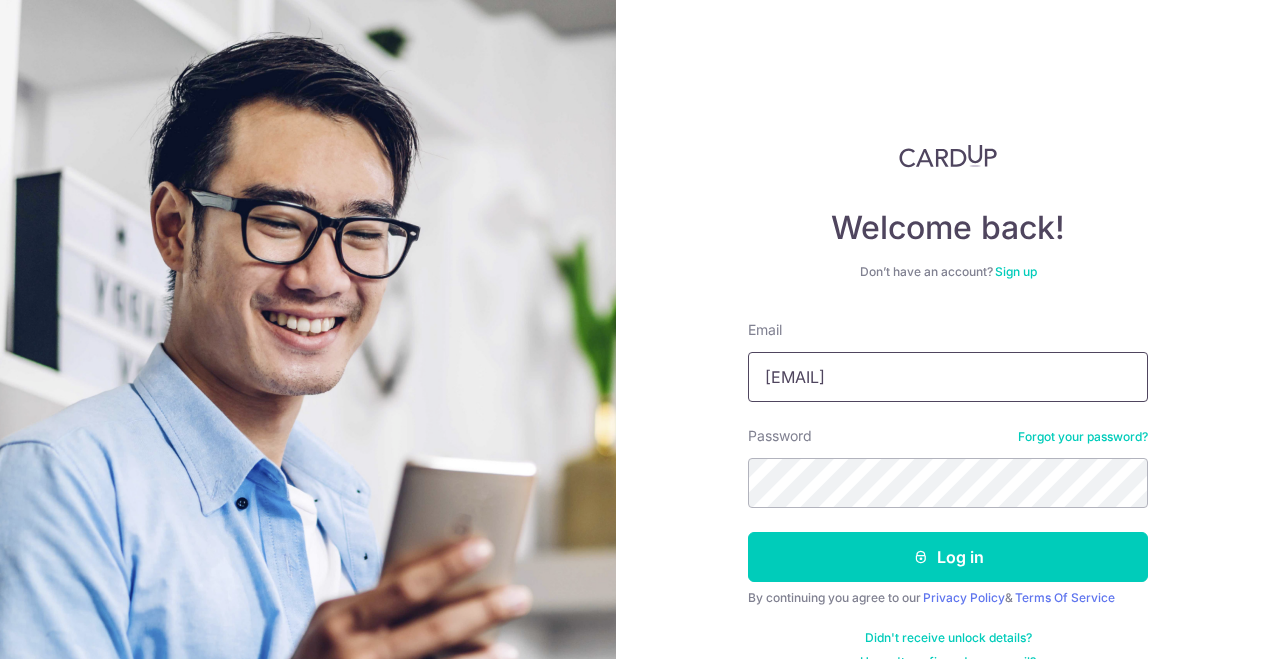 type on "[EMAIL]" 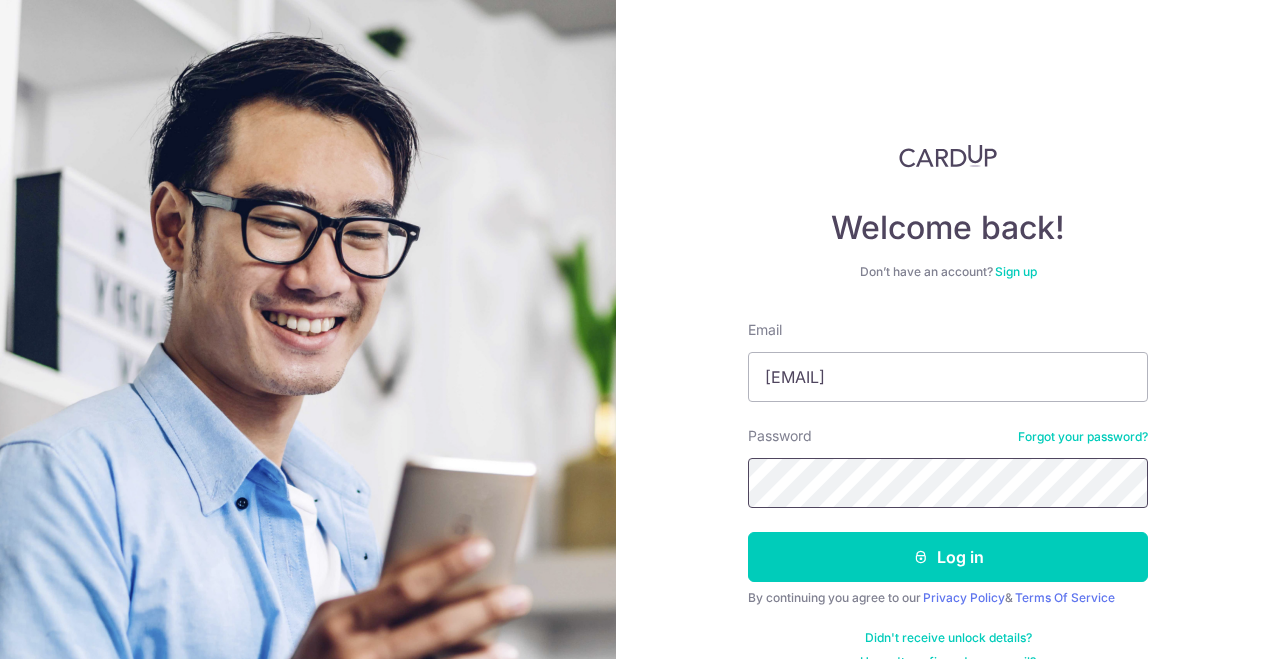 click on "Log in" at bounding box center [948, 557] 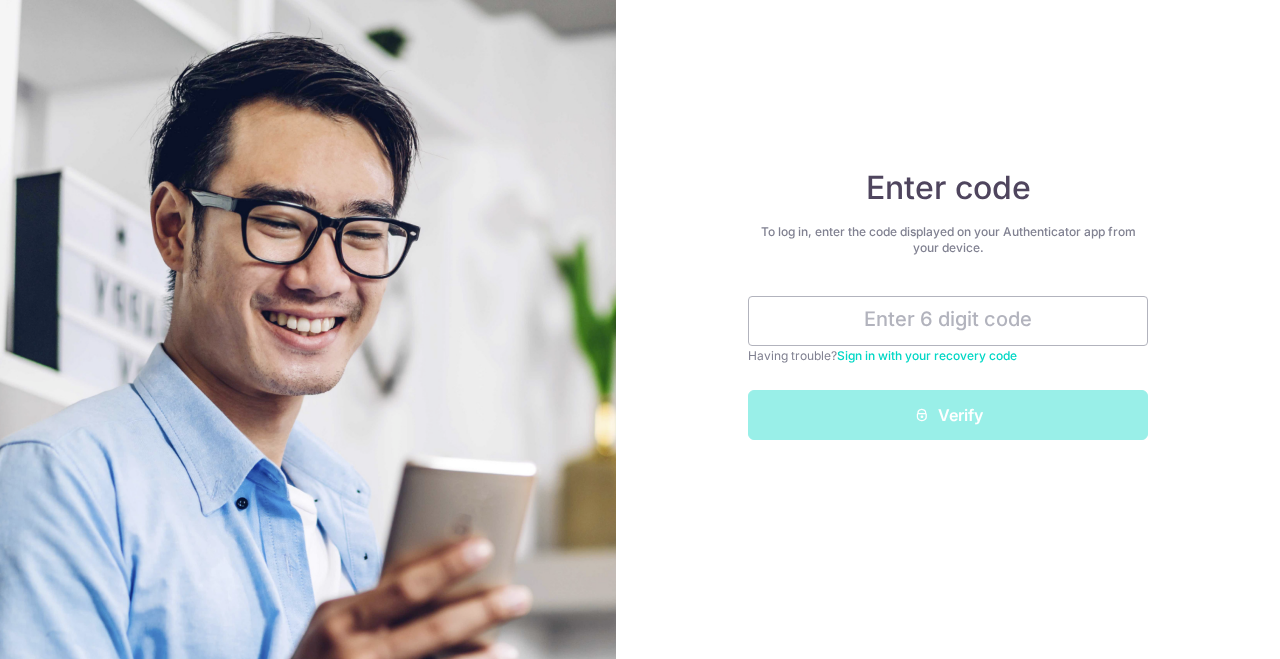 scroll, scrollTop: 0, scrollLeft: 0, axis: both 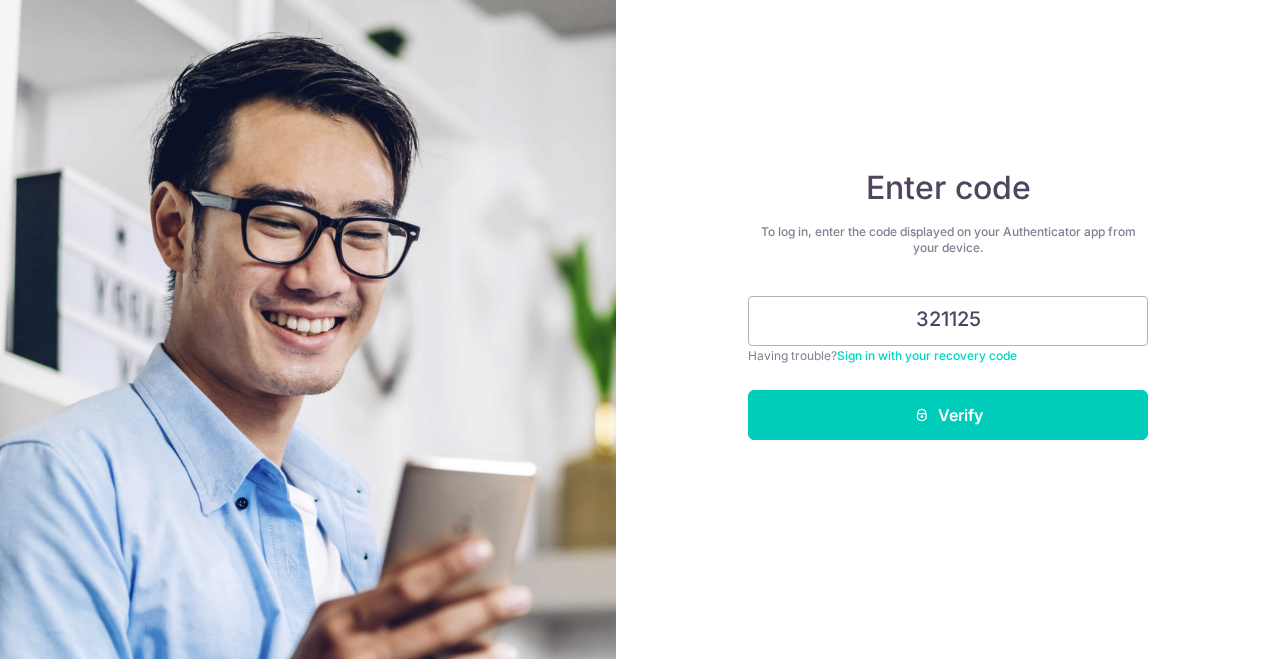 type on "321125" 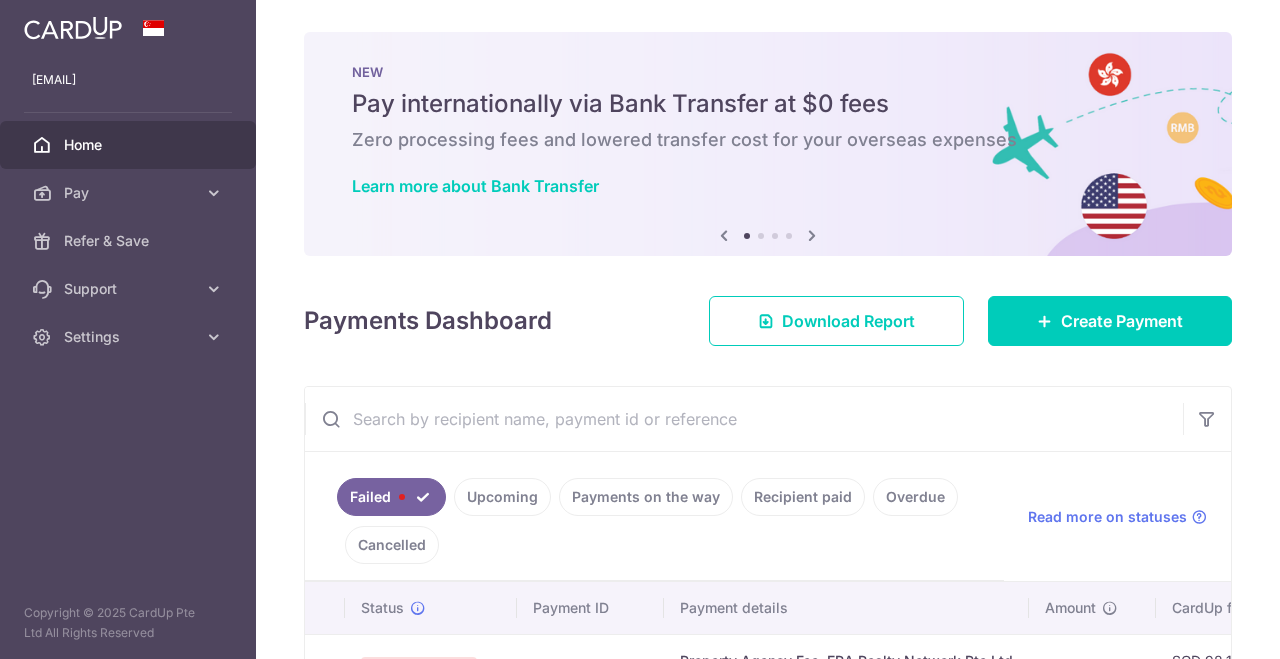 scroll, scrollTop: 0, scrollLeft: 0, axis: both 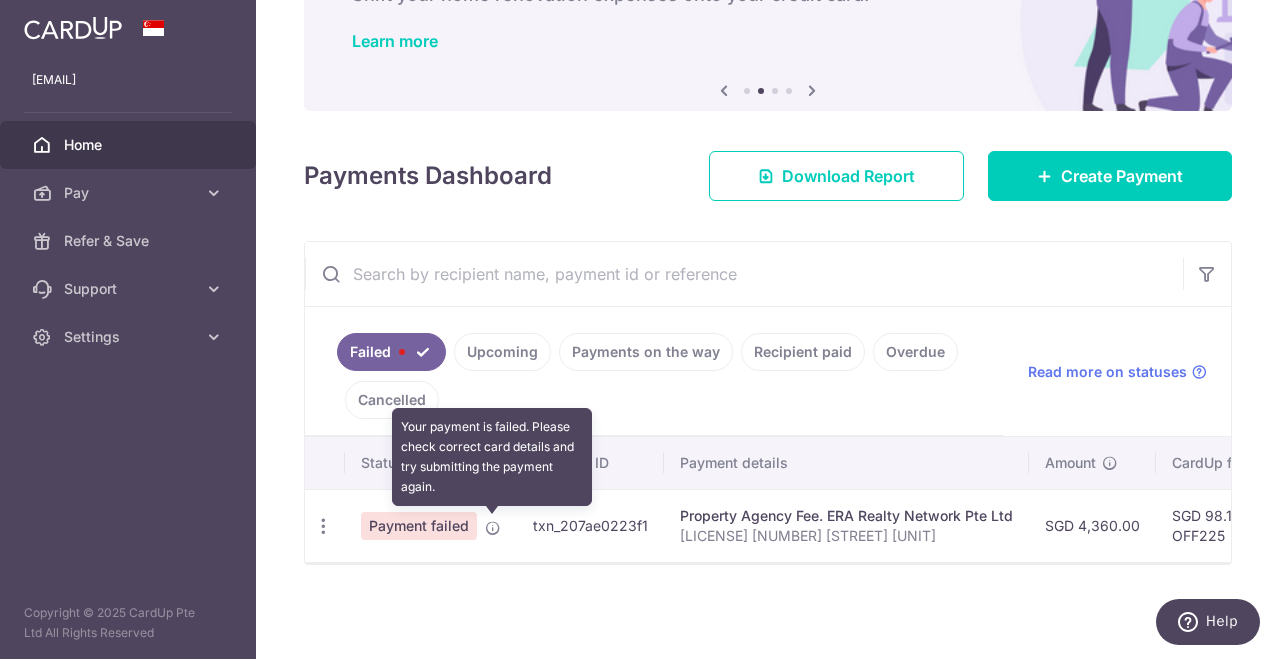 click at bounding box center [493, 528] 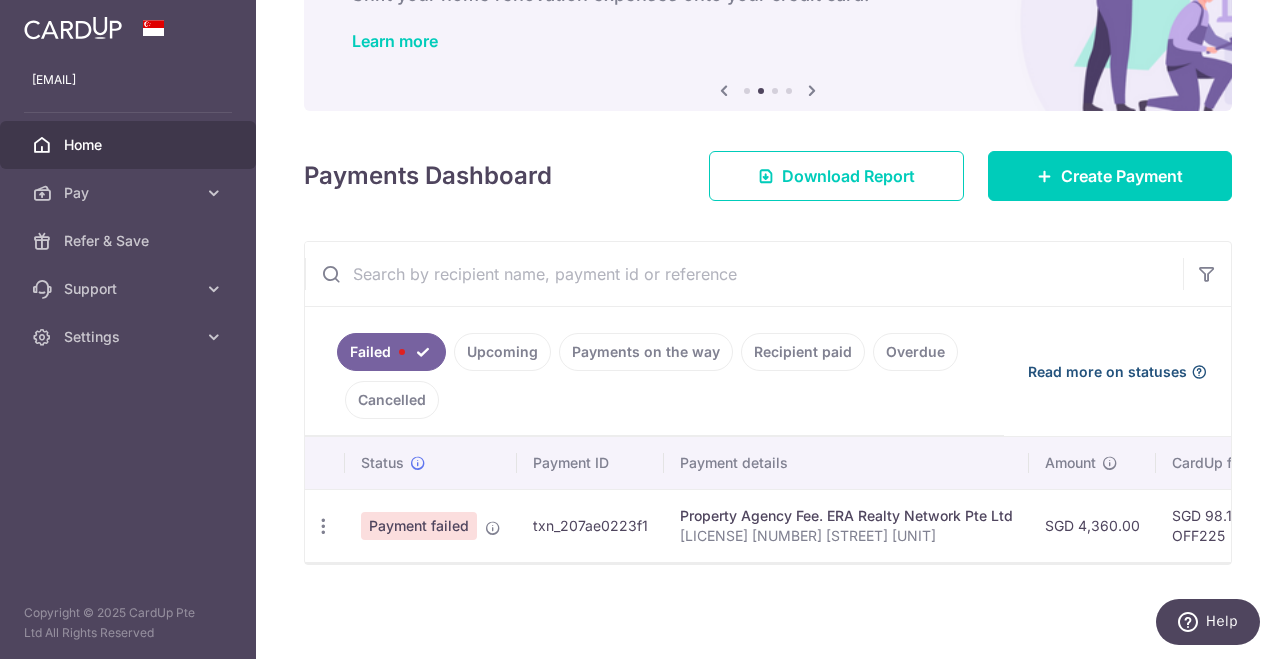 click on "Read more on statuses" at bounding box center (1107, 372) 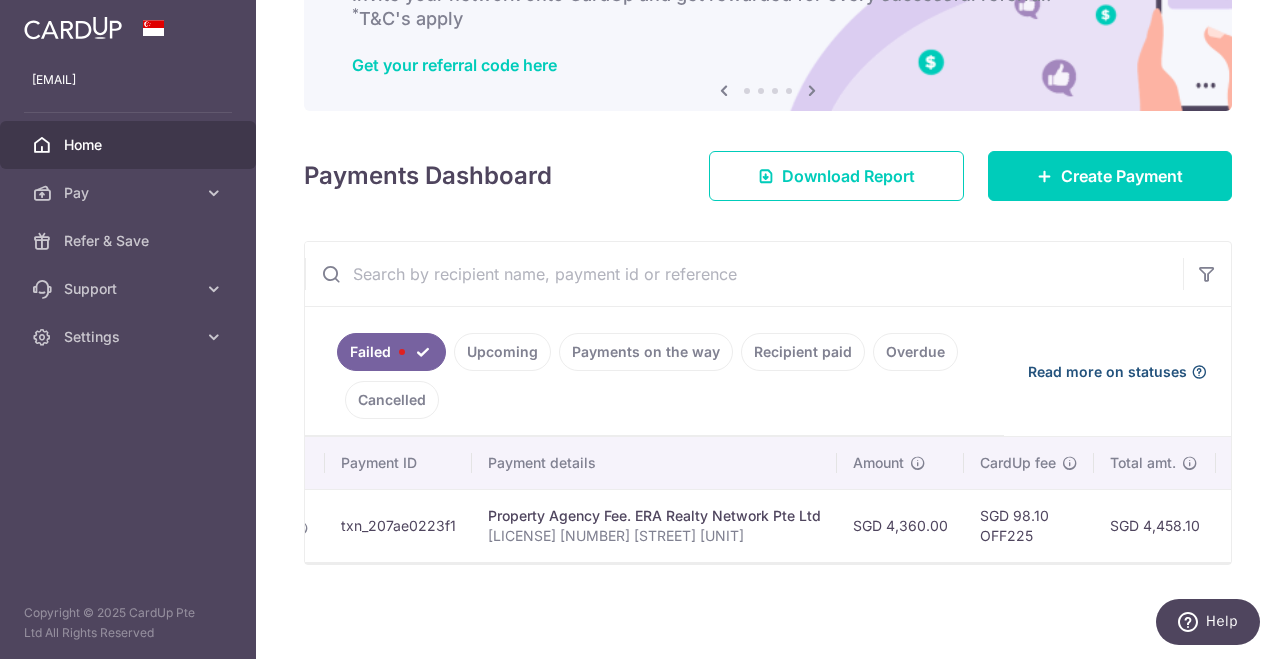 scroll, scrollTop: 0, scrollLeft: 0, axis: both 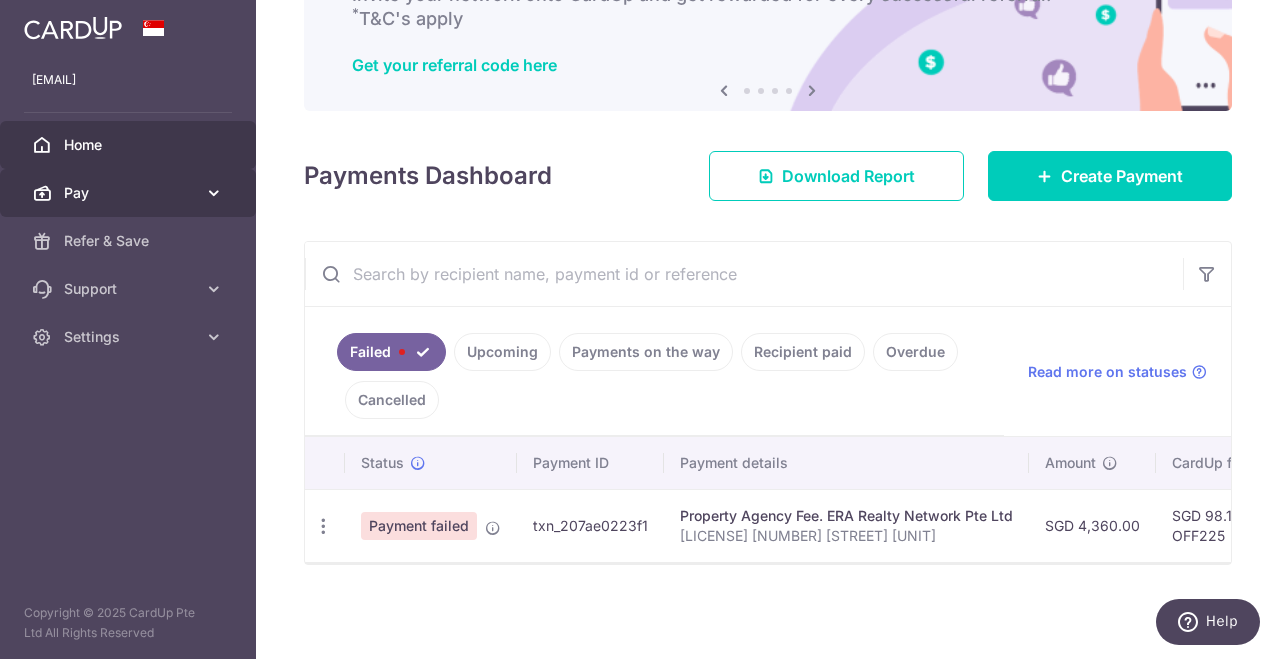 click at bounding box center (214, 193) 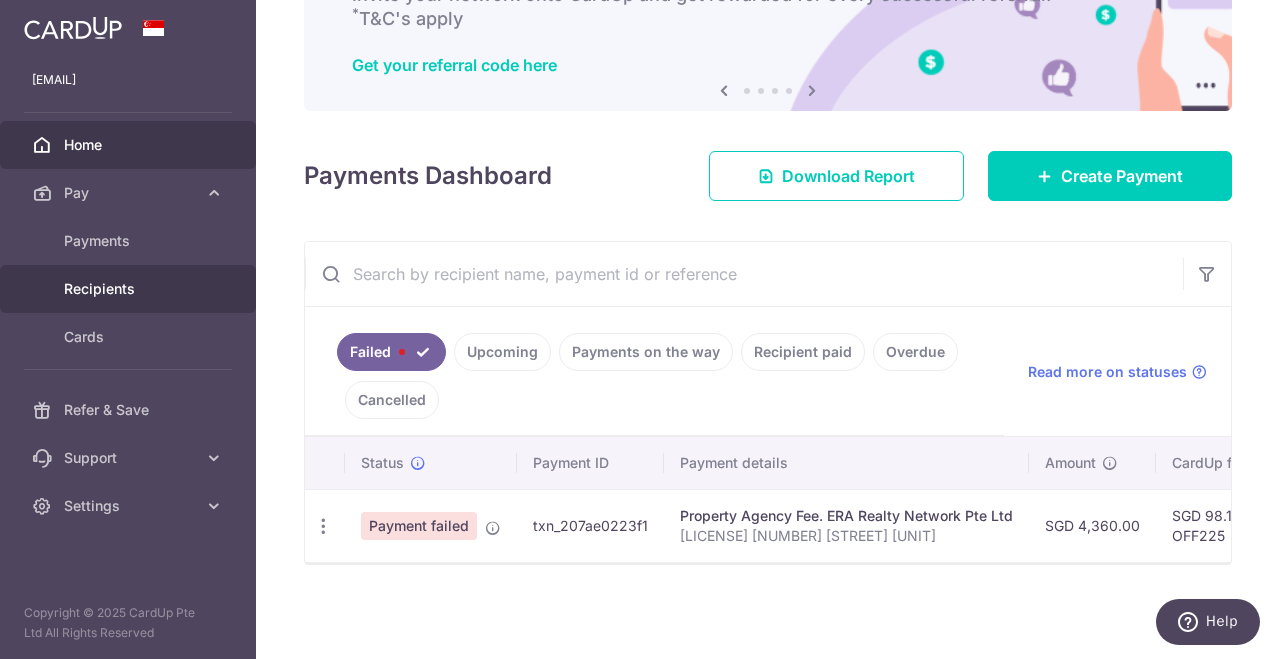 click on "Recipients" at bounding box center (128, 289) 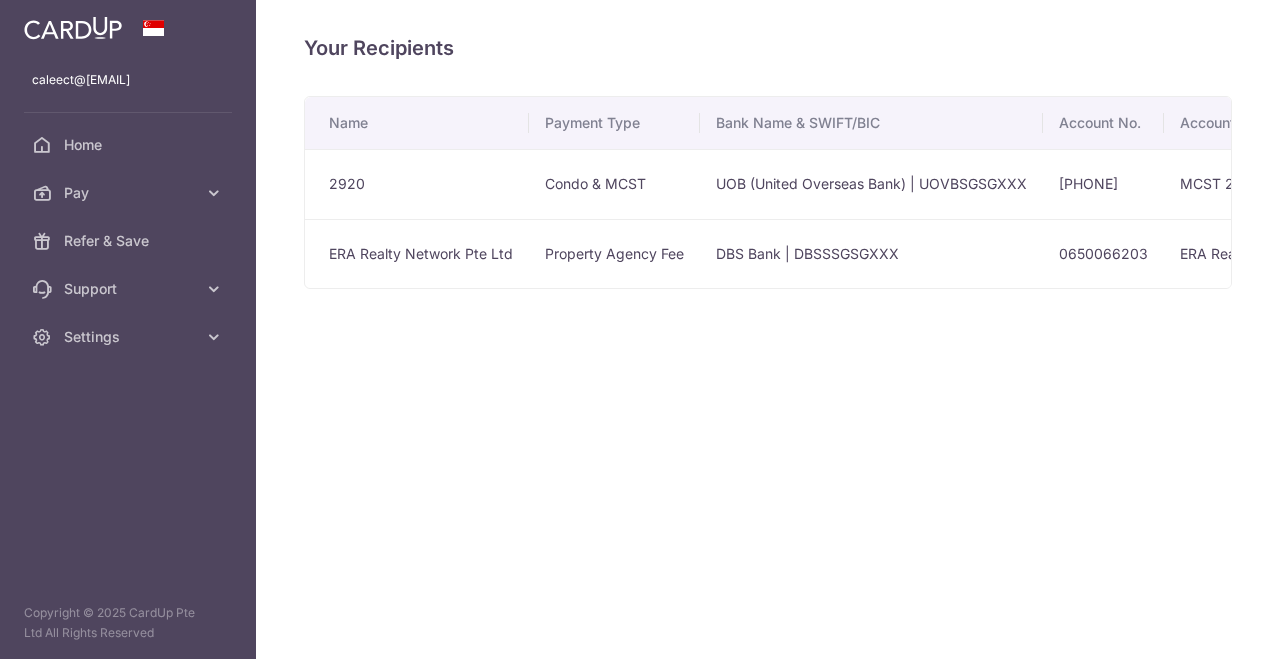 scroll, scrollTop: 0, scrollLeft: 0, axis: both 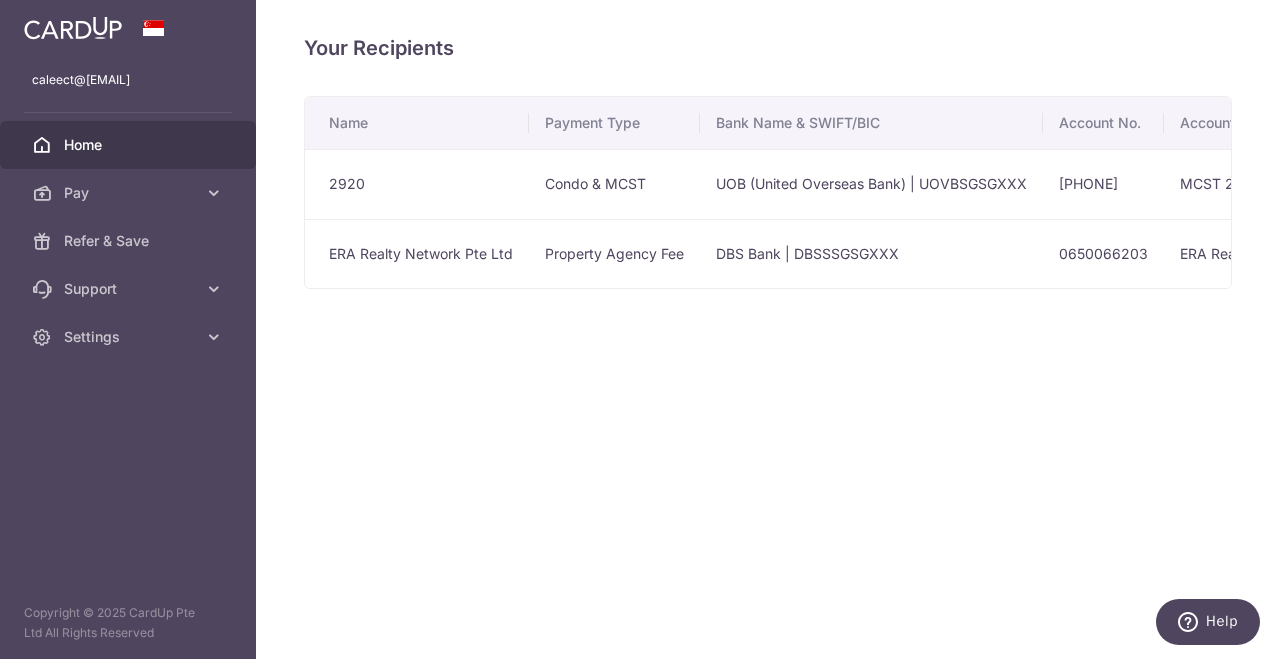 click on "Home" at bounding box center (128, 145) 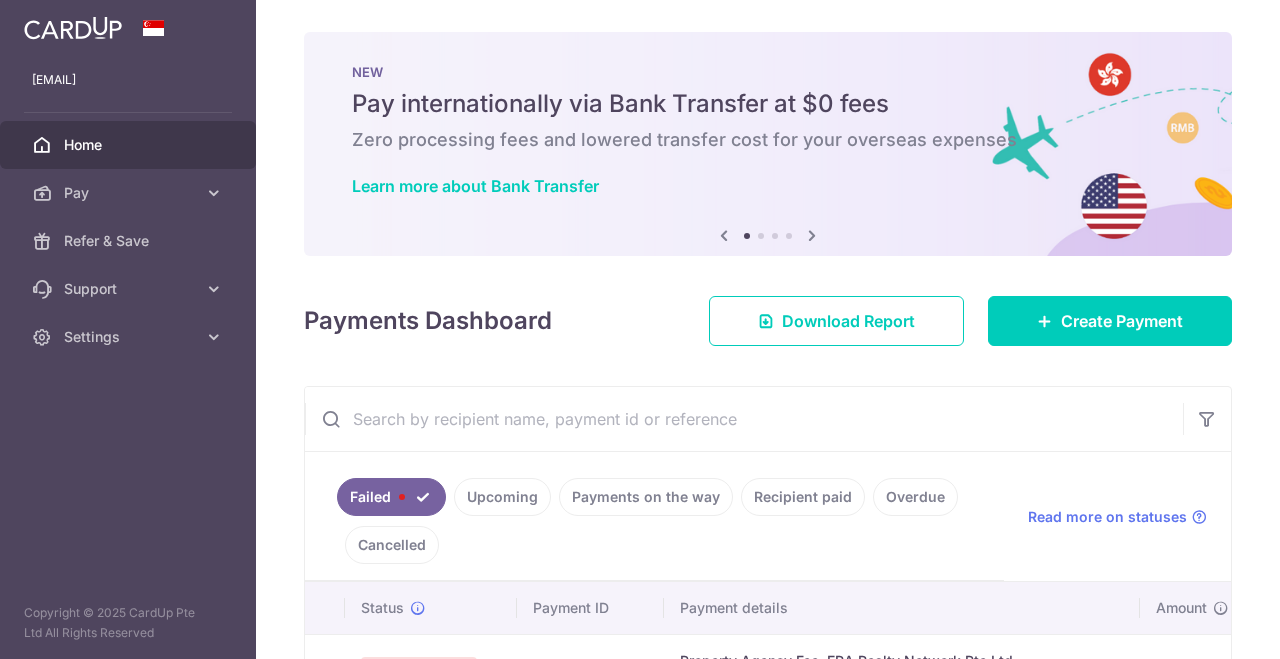 scroll, scrollTop: 0, scrollLeft: 0, axis: both 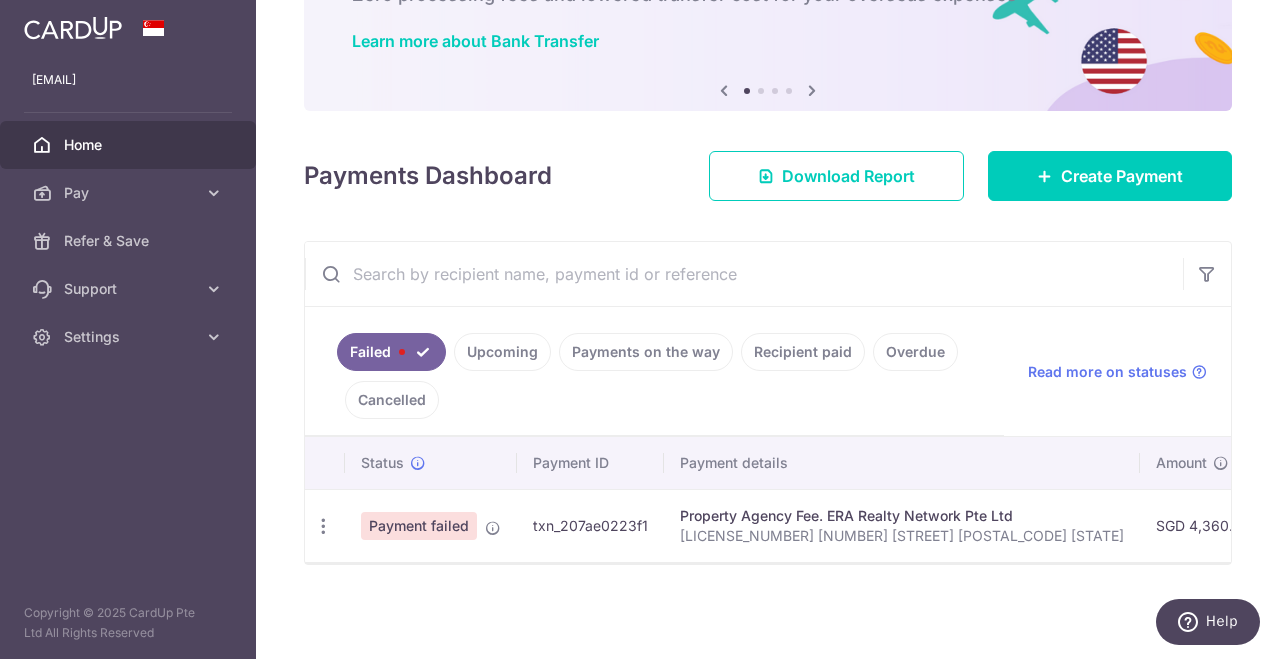 click on "txn_207ae0223f1" at bounding box center [590, 525] 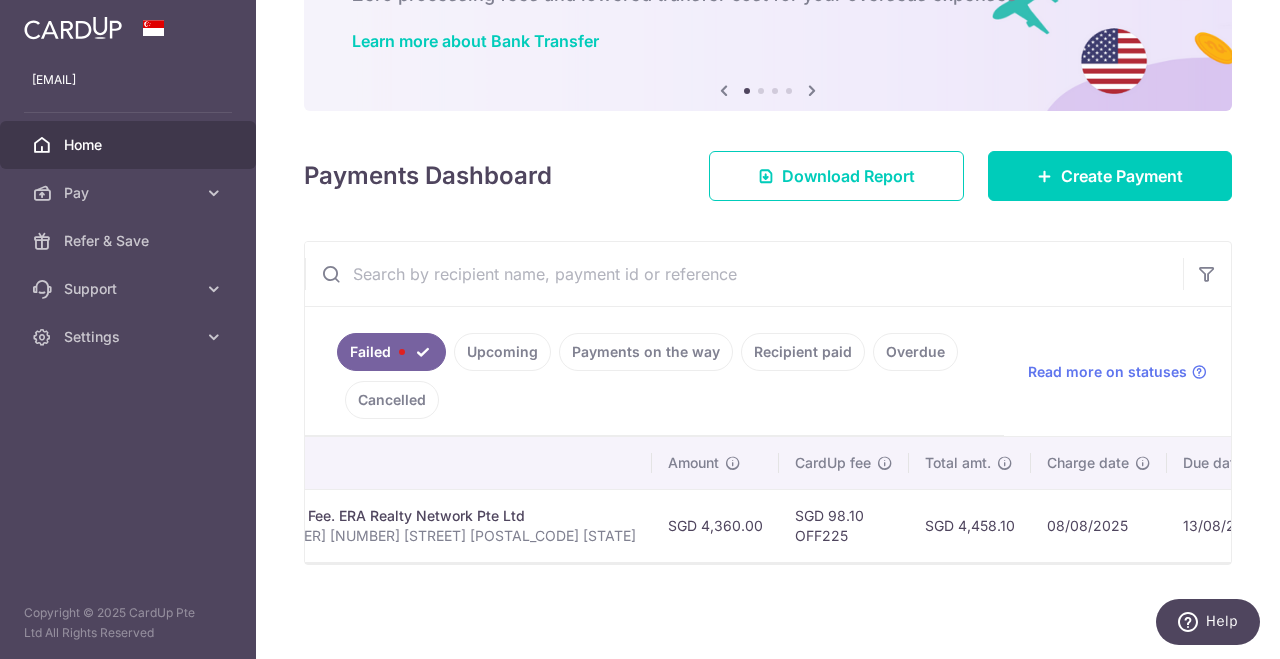 scroll, scrollTop: 0, scrollLeft: 566, axis: horizontal 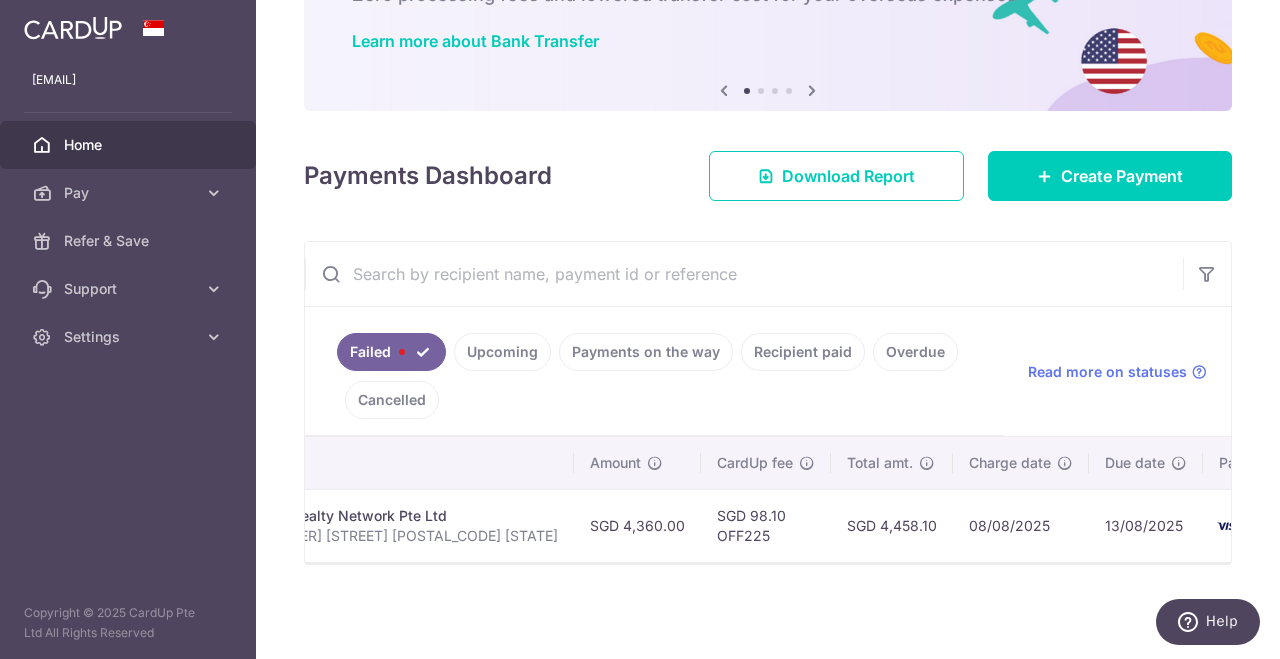 click on "13/08/2025" at bounding box center (1146, 525) 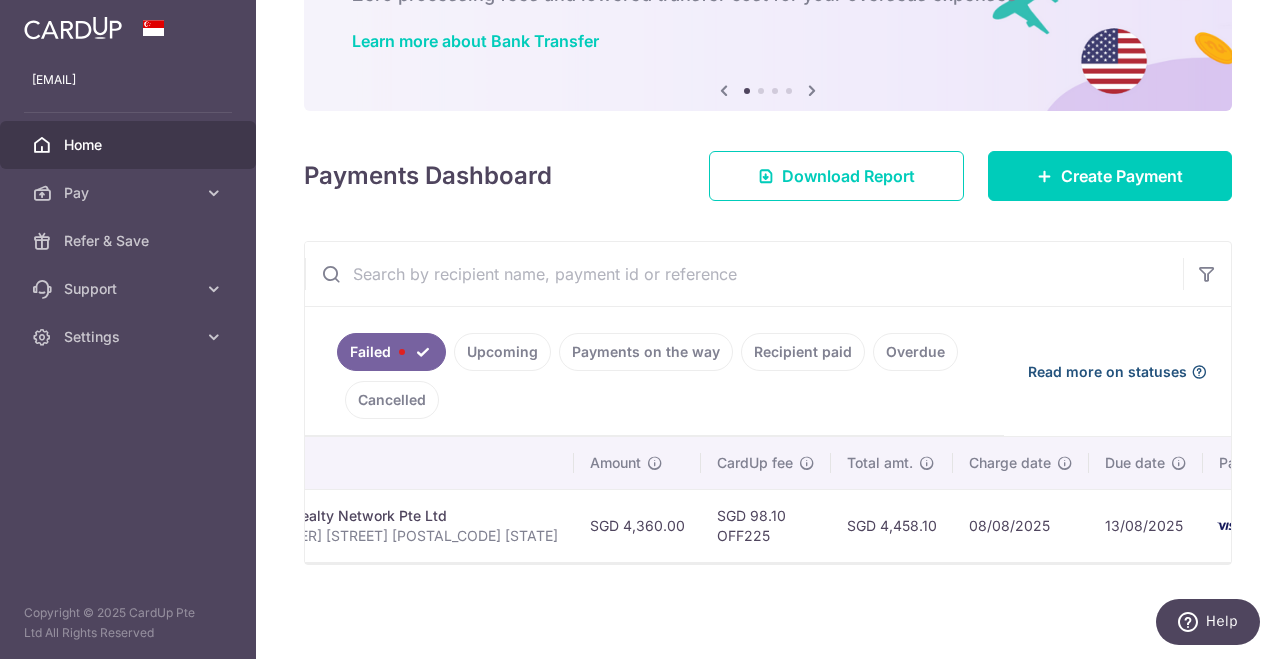 click on "Read more on statuses" at bounding box center (1107, 372) 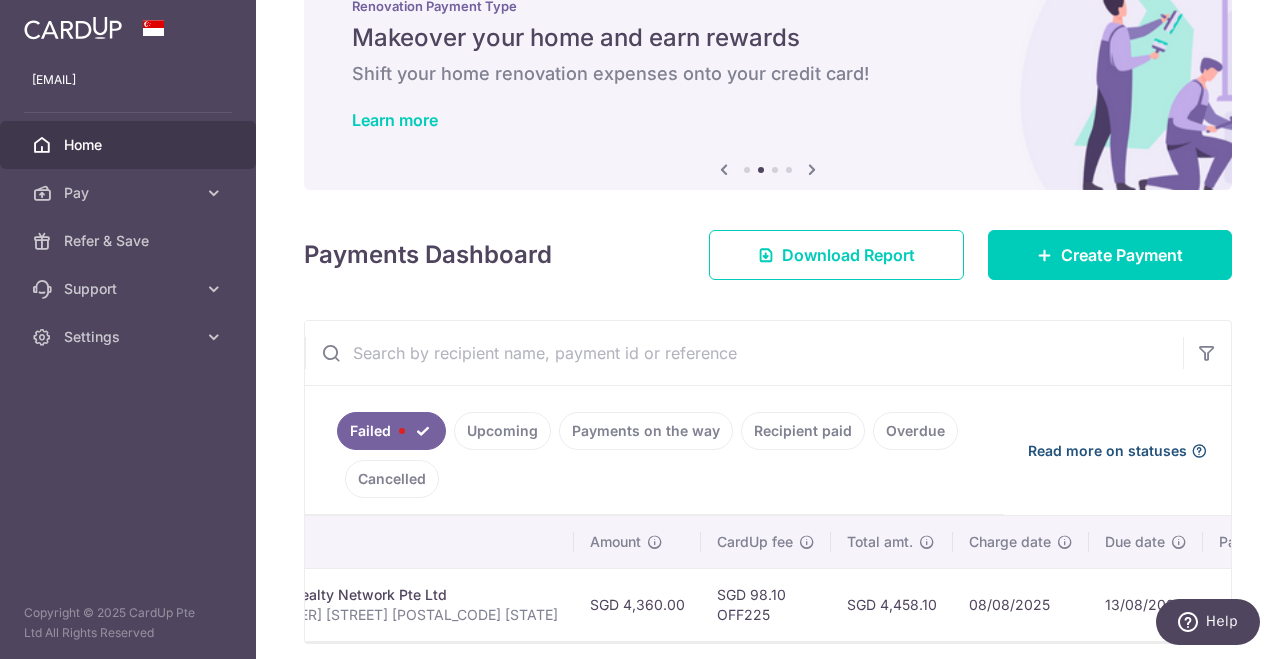 scroll, scrollTop: 145, scrollLeft: 0, axis: vertical 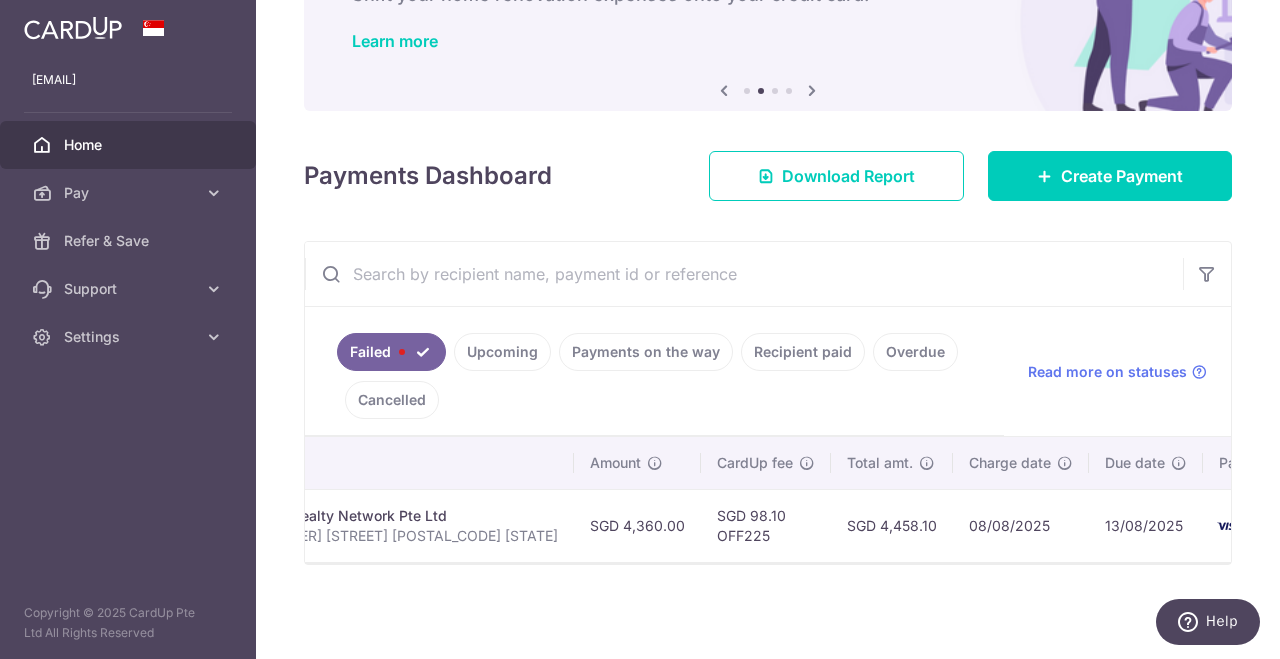 click on "Property Agency Fee. ERA Realty Network Pte Ltd" at bounding box center [336, 516] 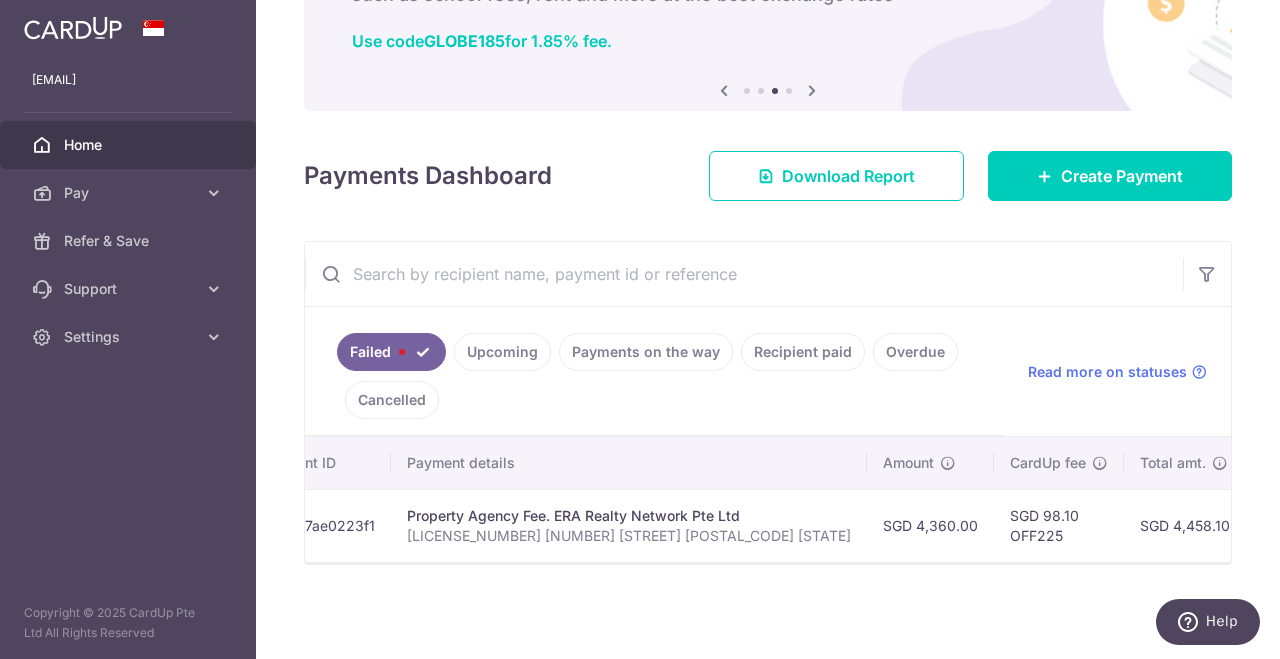 scroll, scrollTop: 0, scrollLeft: 566, axis: horizontal 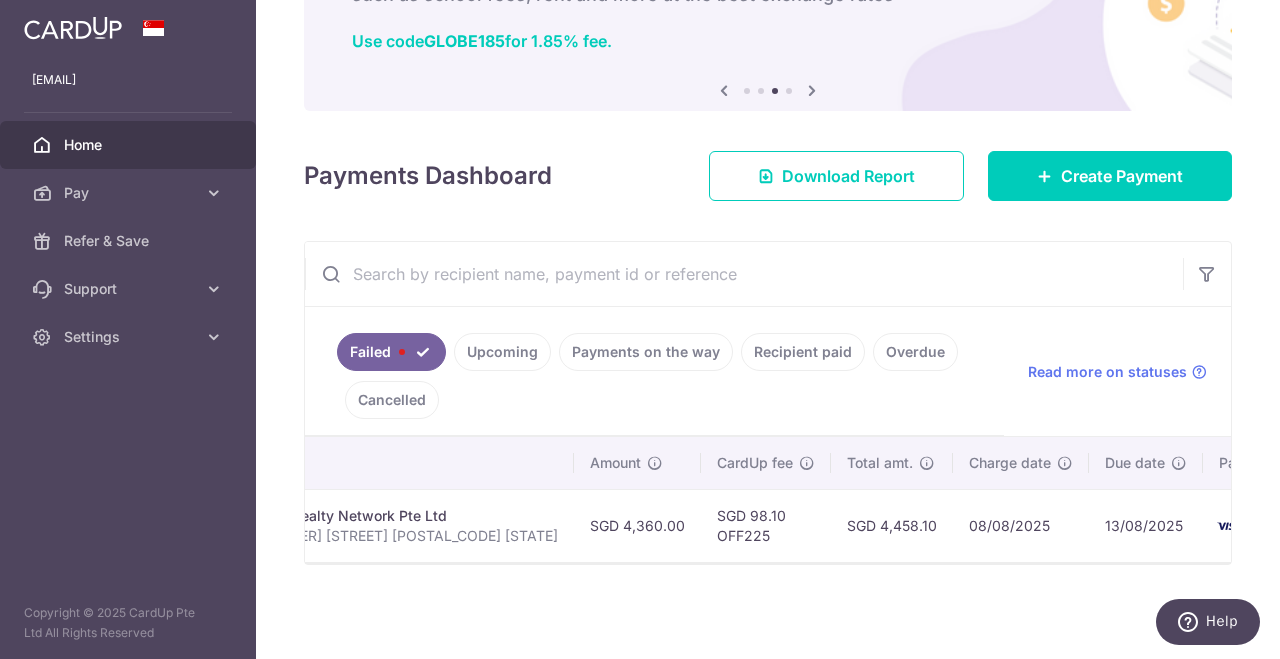 click on "7983" at bounding box center [1279, 525] 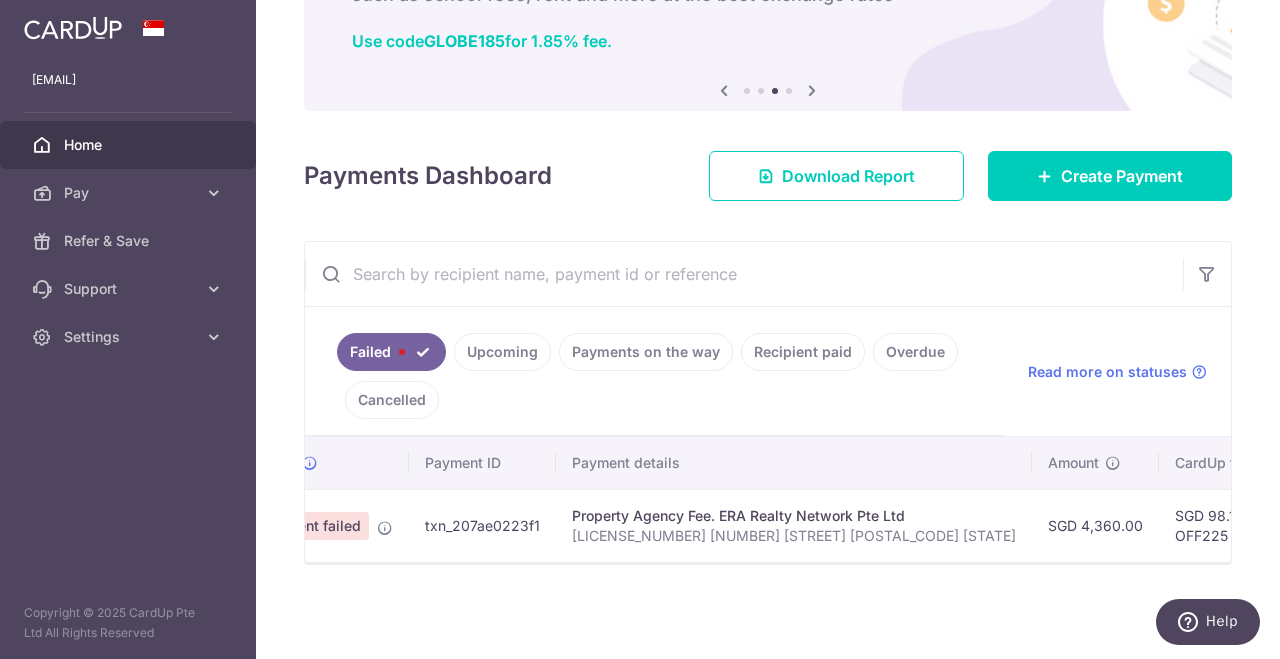 scroll, scrollTop: 0, scrollLeft: 0, axis: both 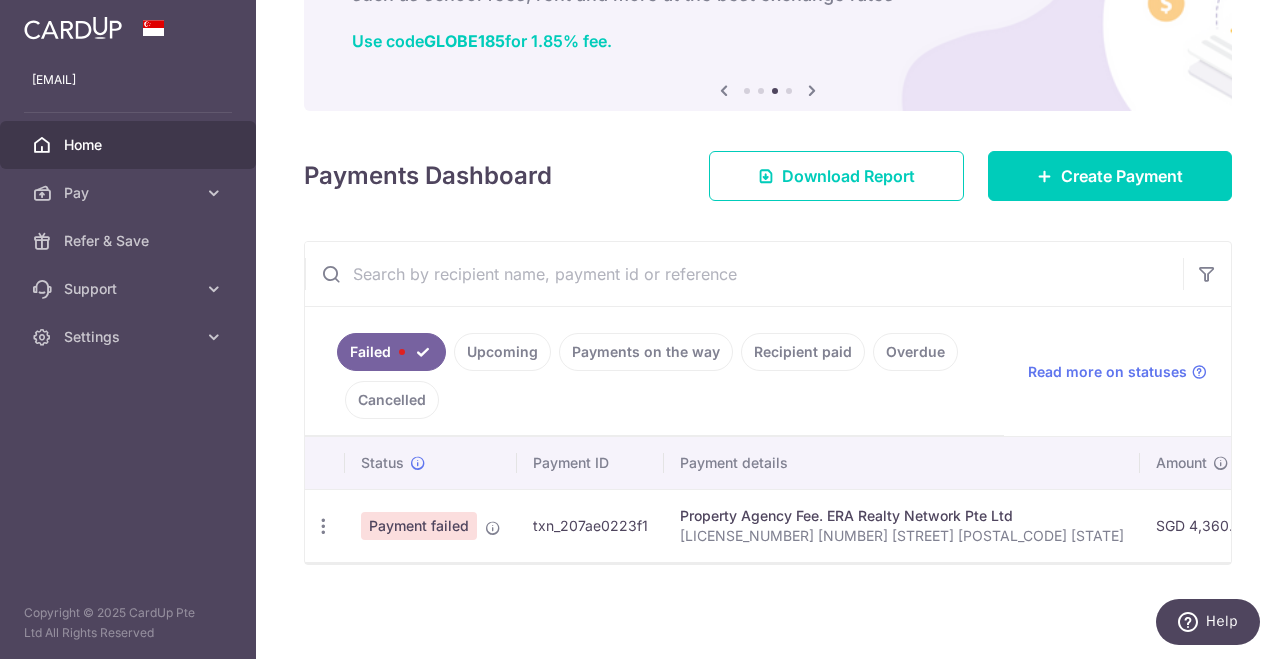 click on "txn_207ae0223f1" at bounding box center [590, 525] 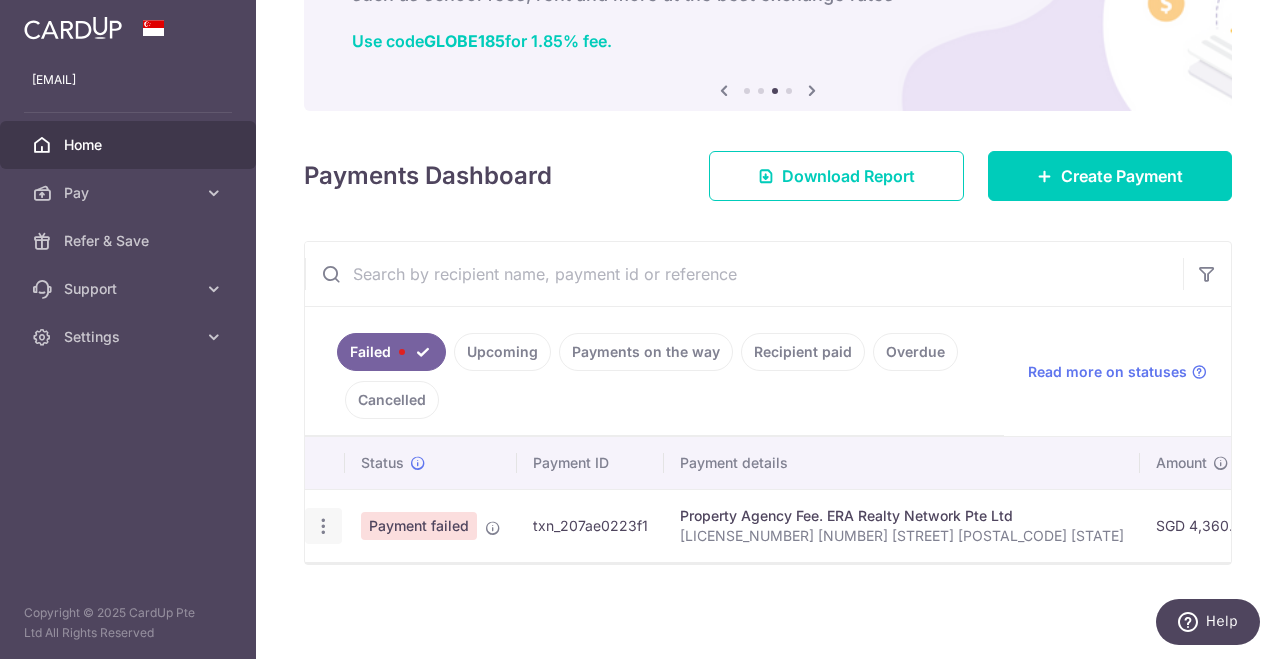 click at bounding box center (323, 526) 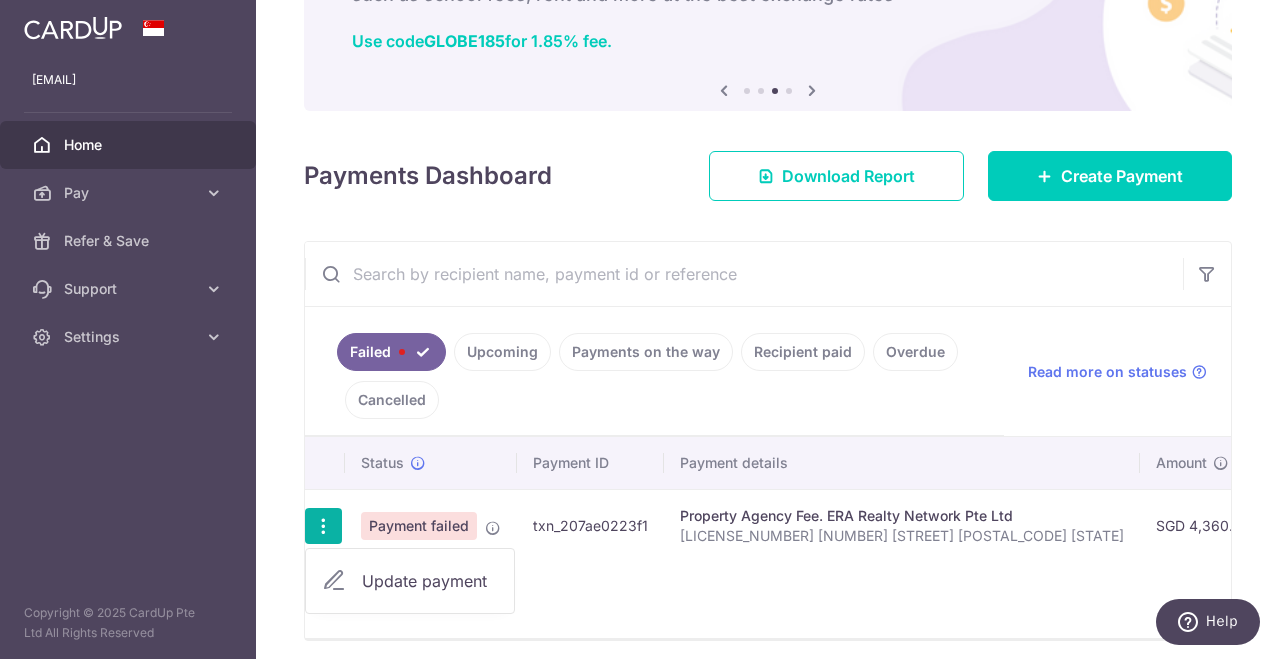 click on "Update payment" at bounding box center [430, 581] 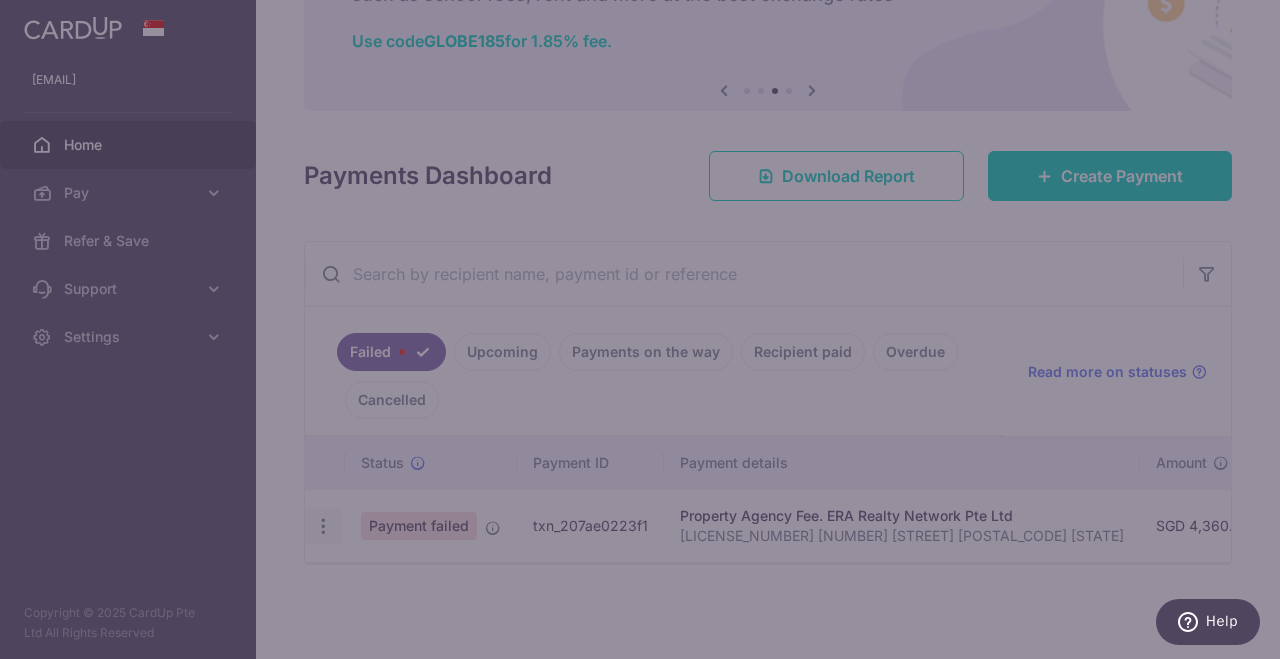 type on "OFF225" 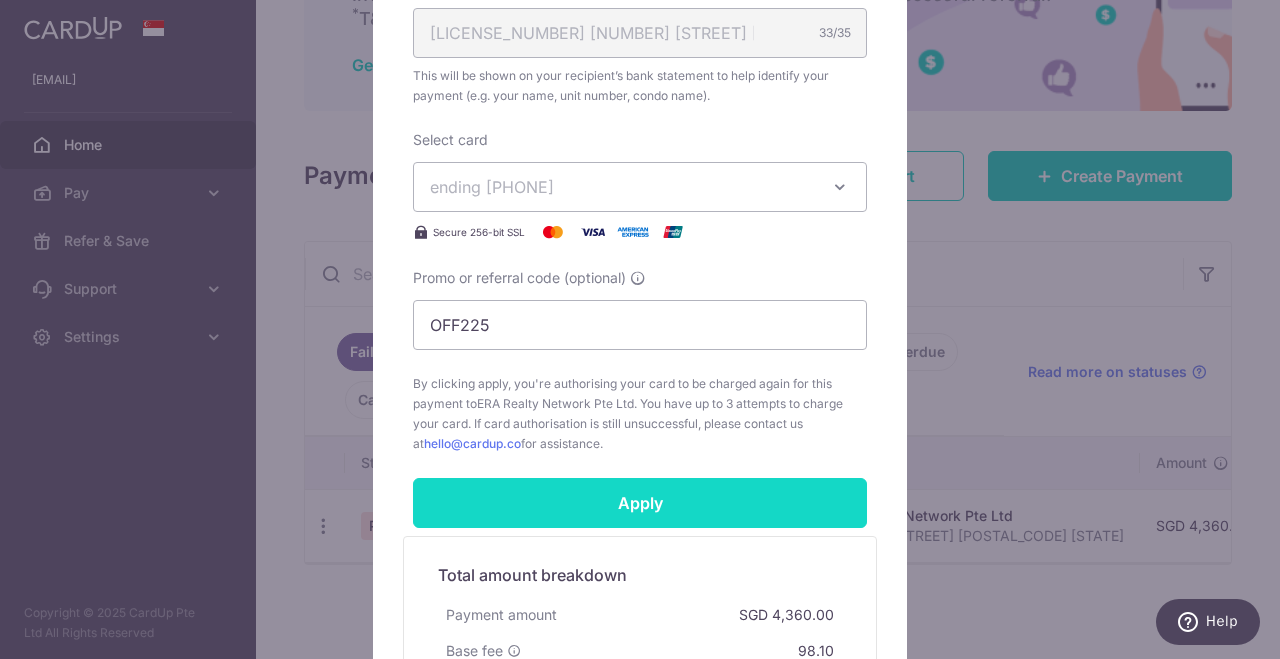 scroll, scrollTop: 678, scrollLeft: 0, axis: vertical 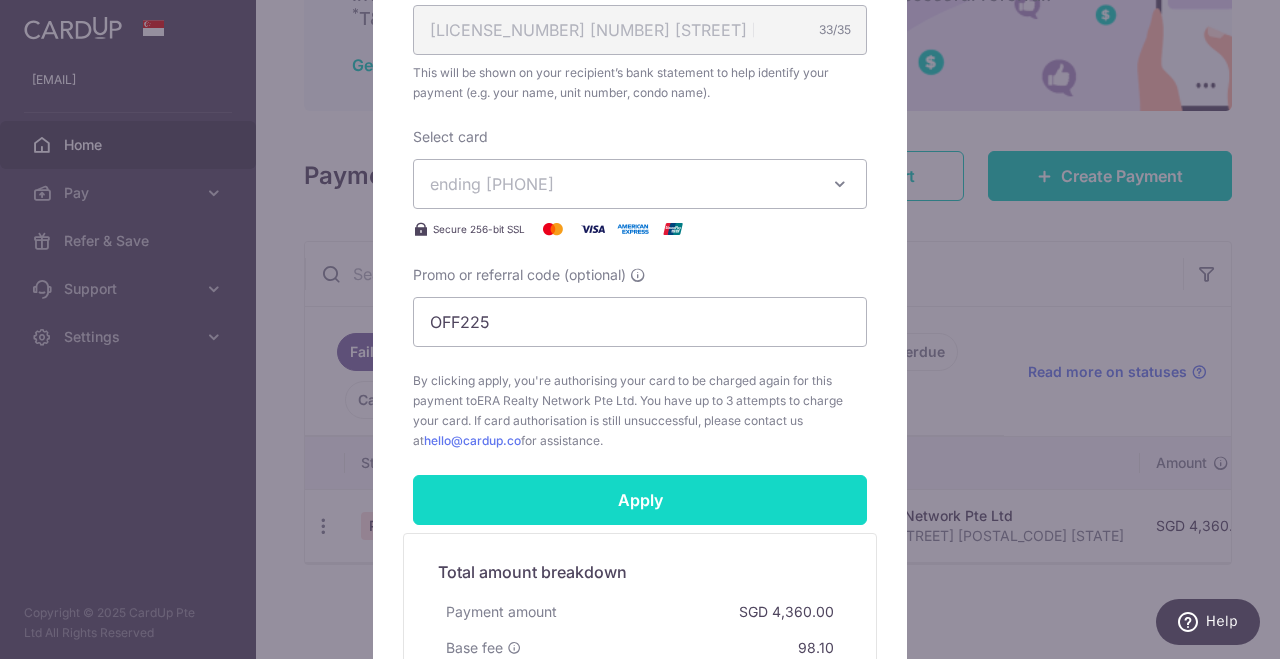 click on "Apply" at bounding box center [640, 500] 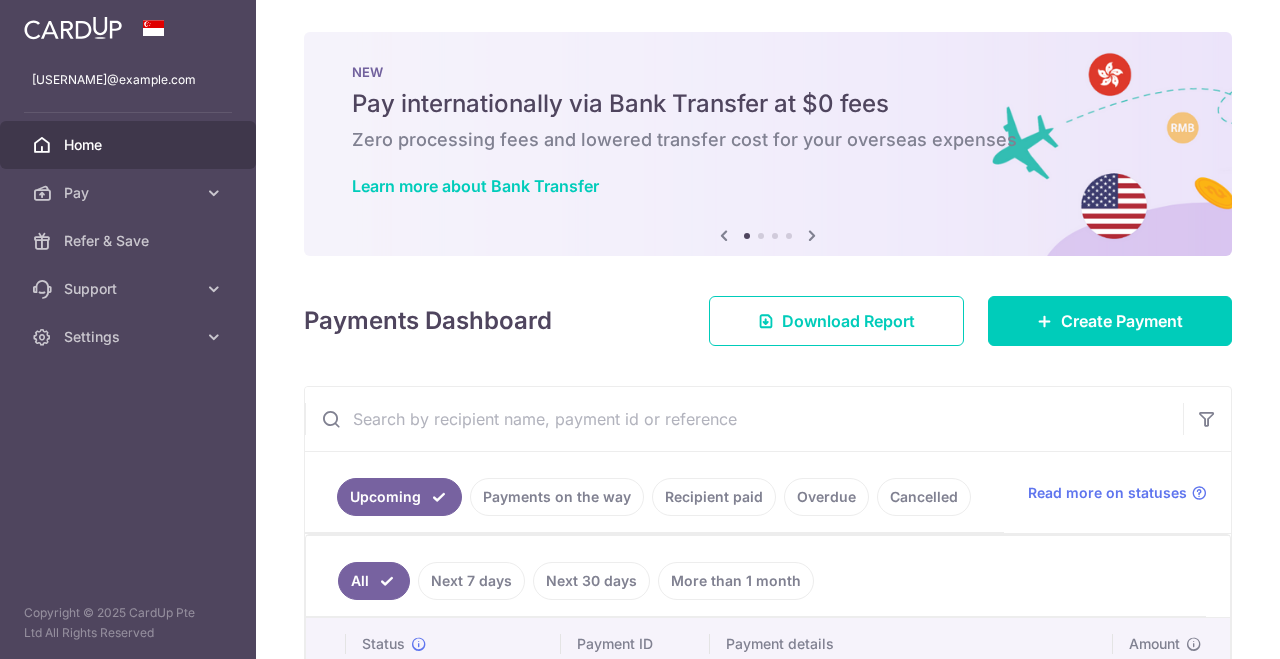 scroll, scrollTop: 0, scrollLeft: 0, axis: both 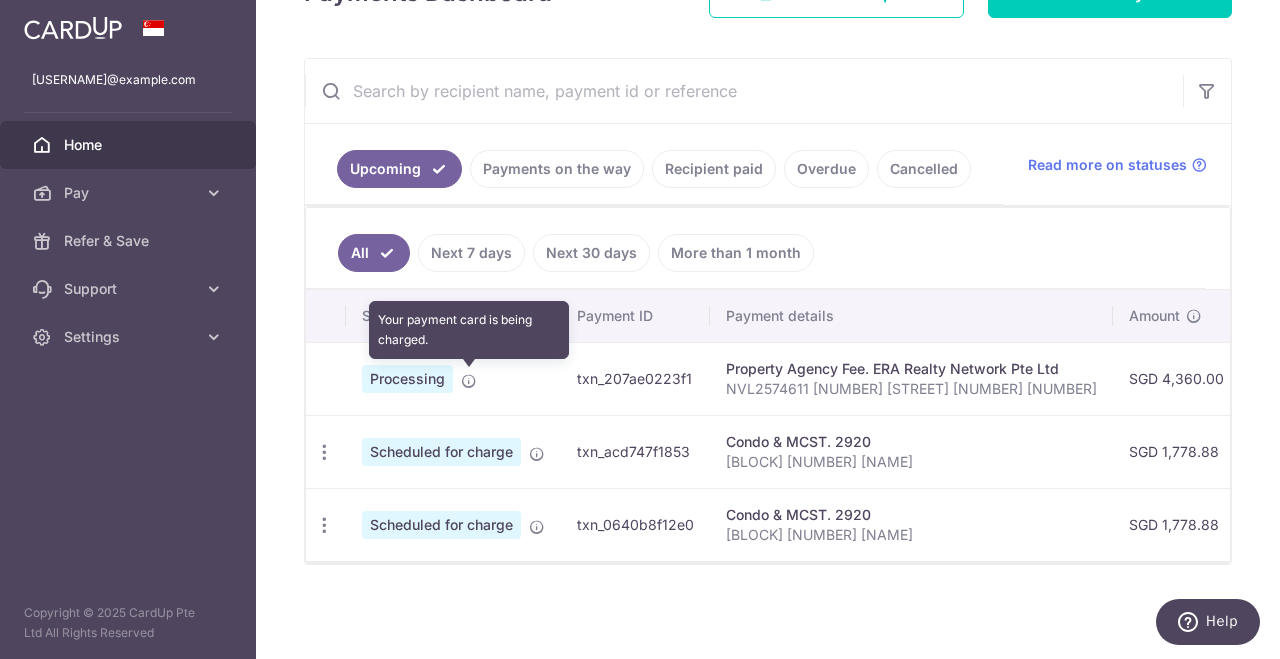 click at bounding box center [469, 381] 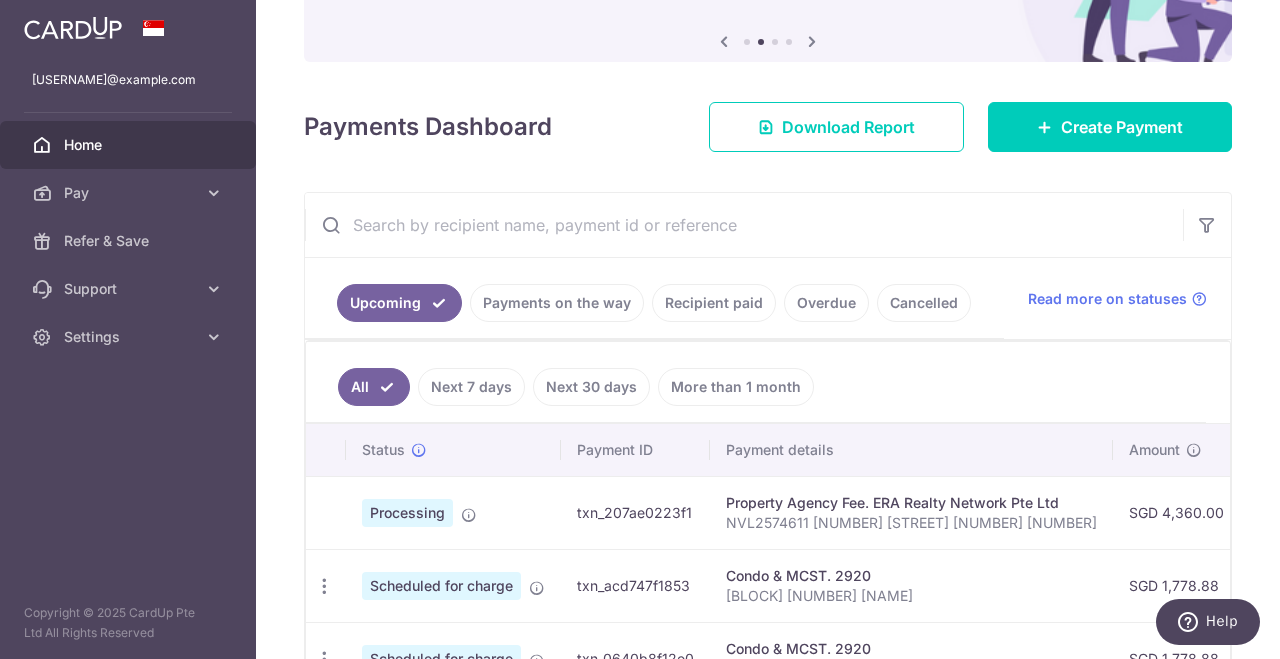scroll, scrollTop: 191, scrollLeft: 0, axis: vertical 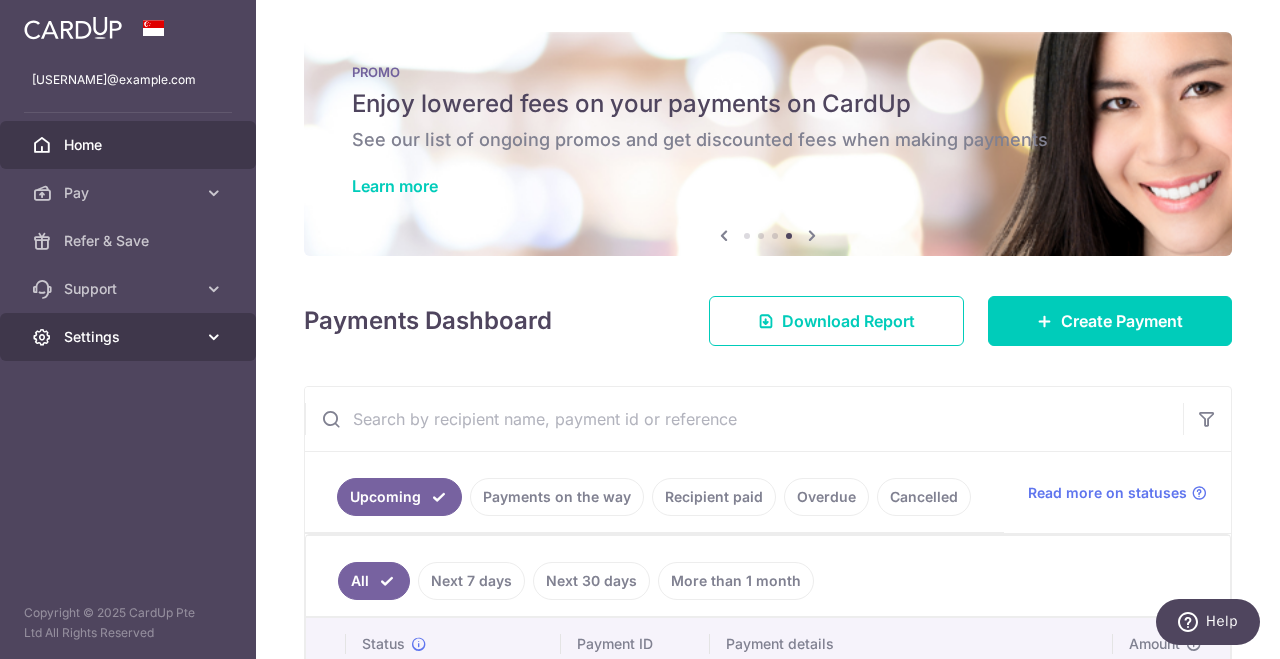 click on "Settings" at bounding box center (130, 337) 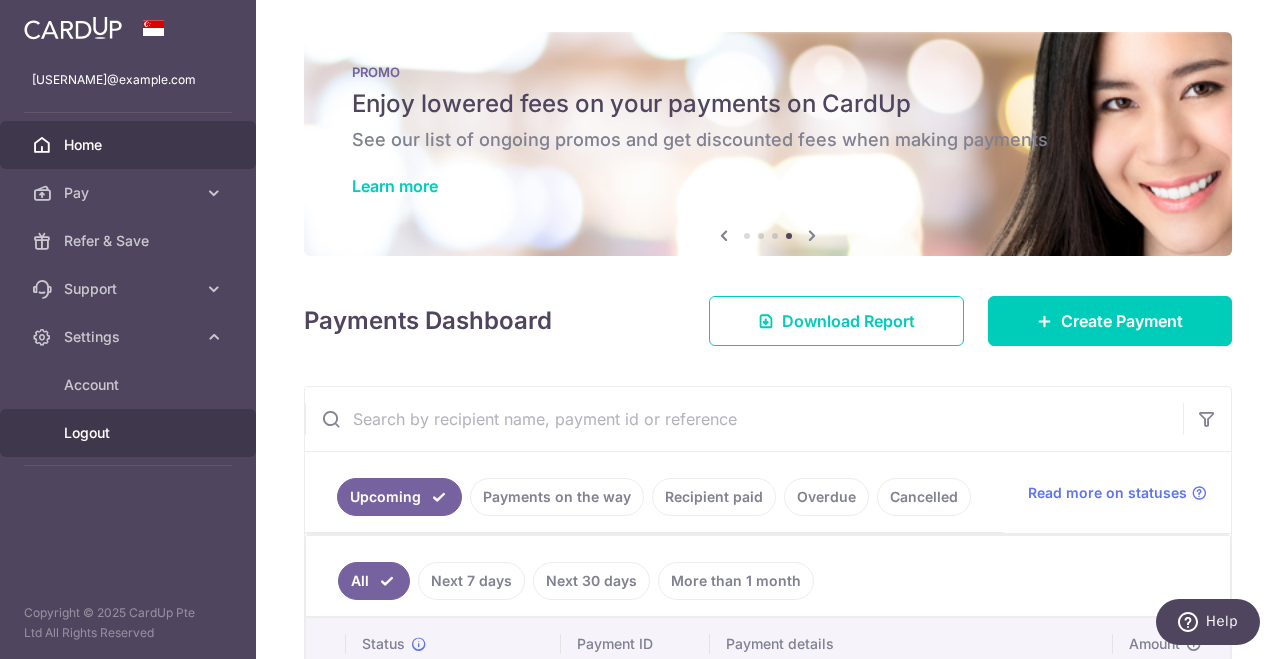 click on "Logout" at bounding box center [130, 433] 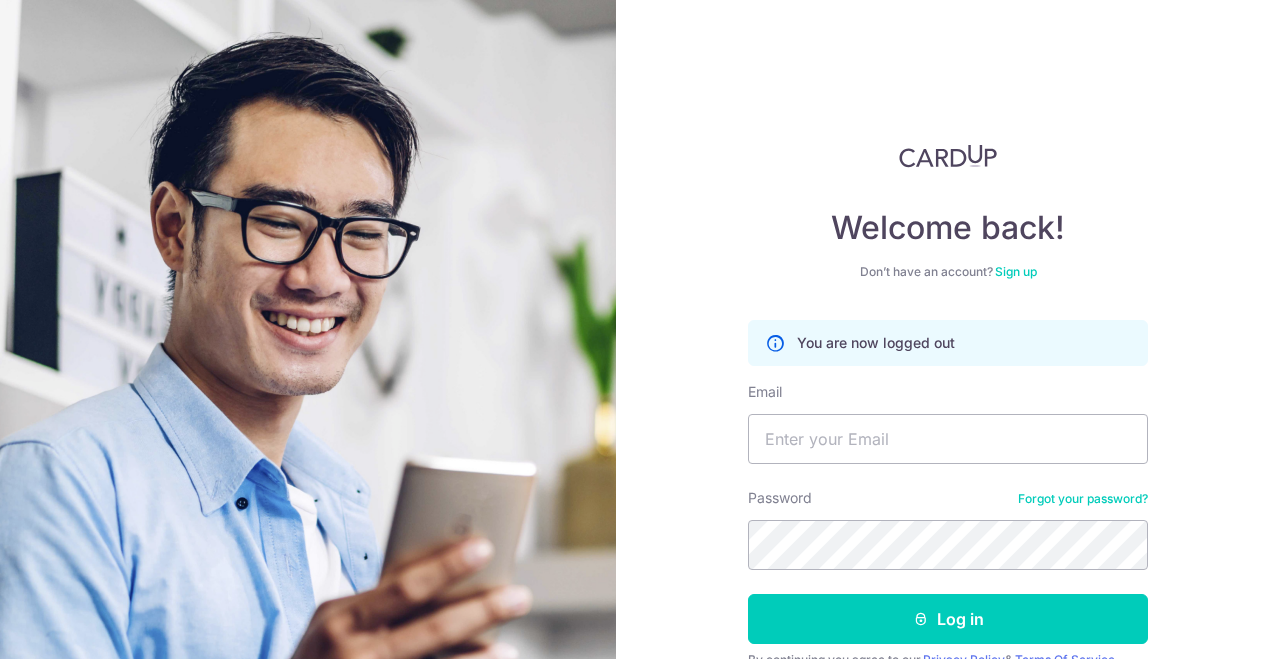 scroll, scrollTop: 0, scrollLeft: 0, axis: both 